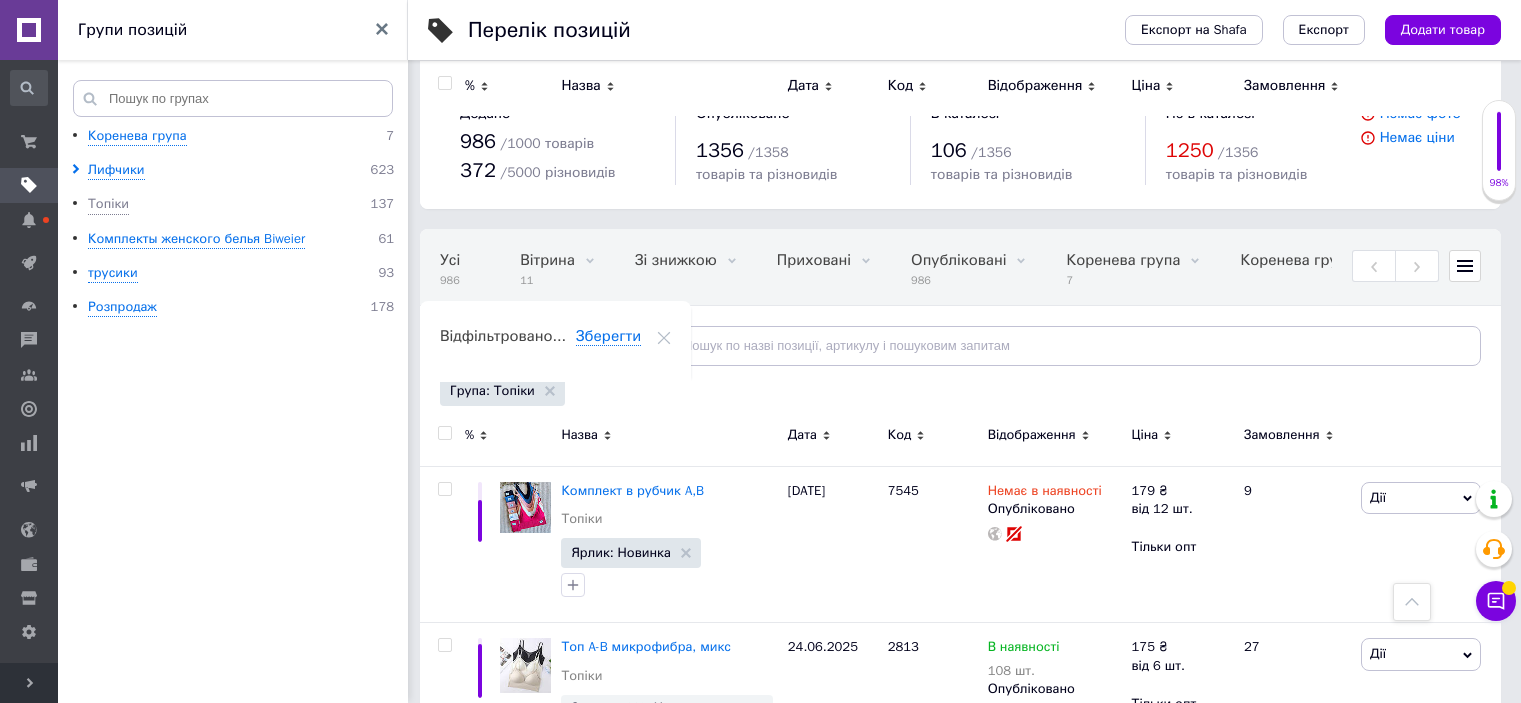 scroll, scrollTop: 3481, scrollLeft: 0, axis: vertical 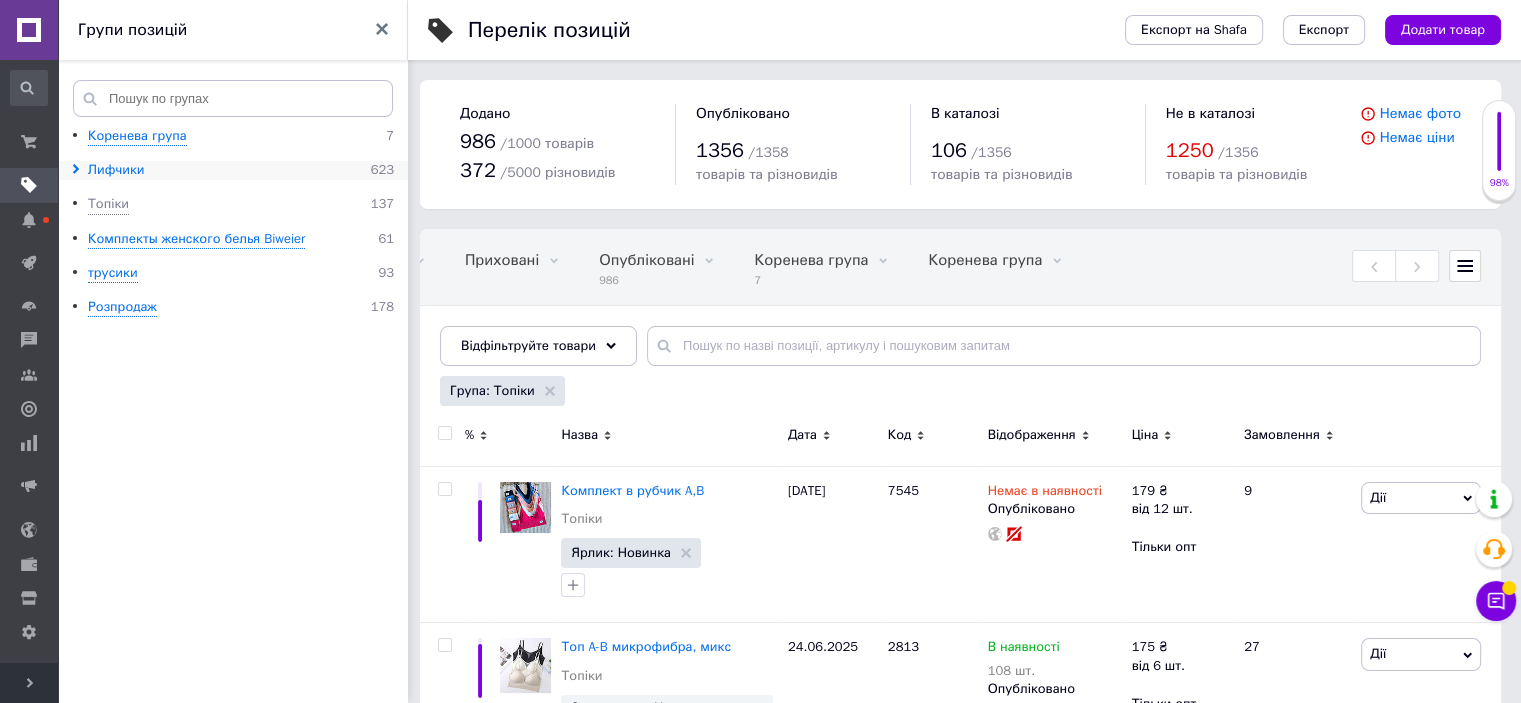 click on "Лифчики" at bounding box center (116, 170) 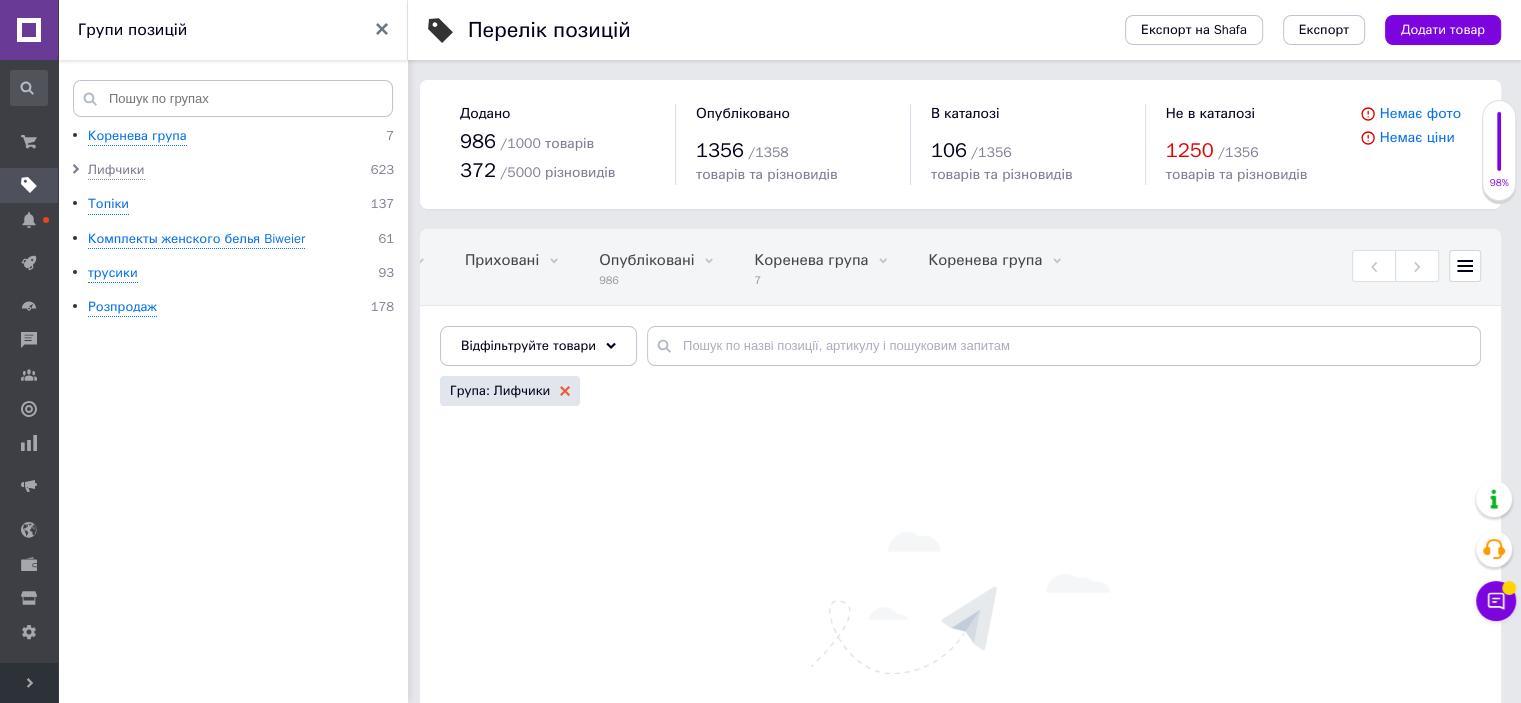 click 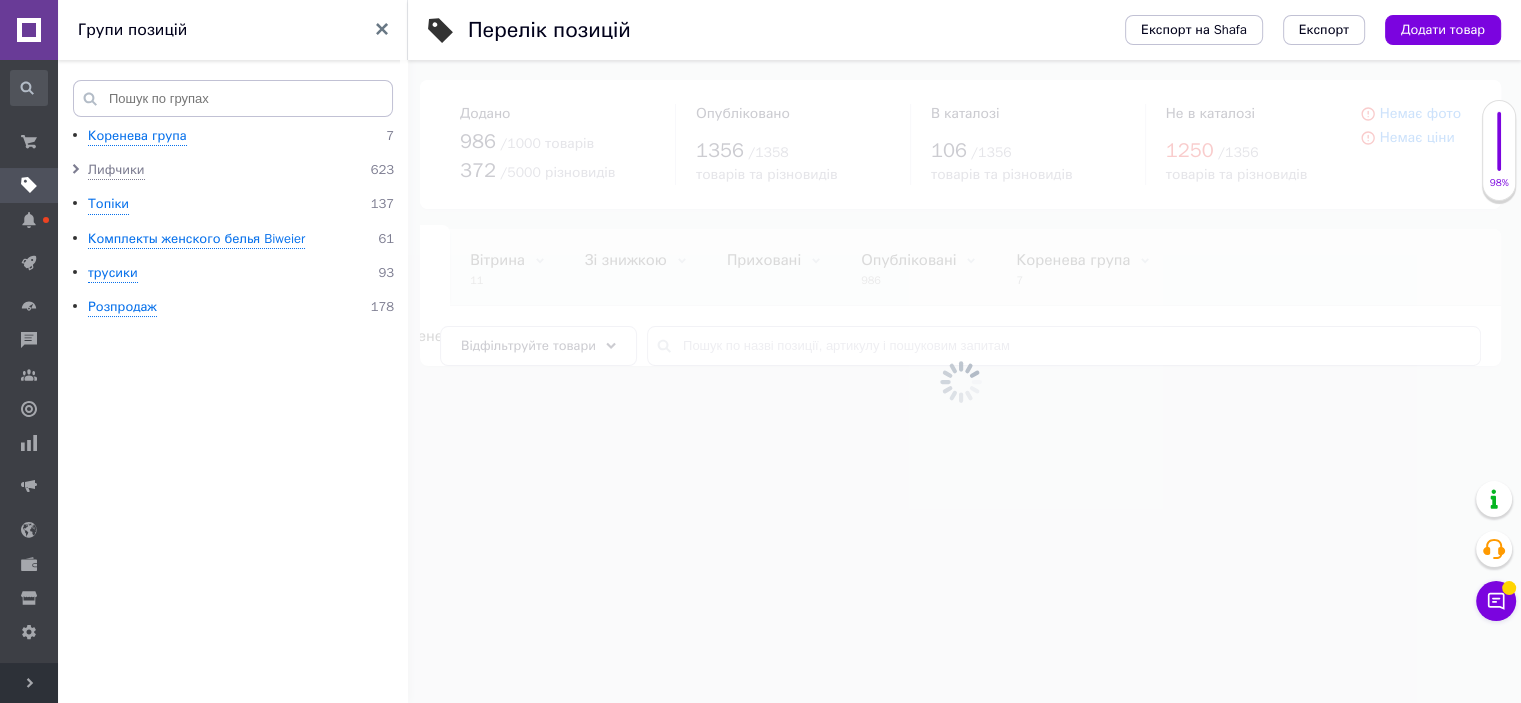scroll, scrollTop: 0, scrollLeft: 0, axis: both 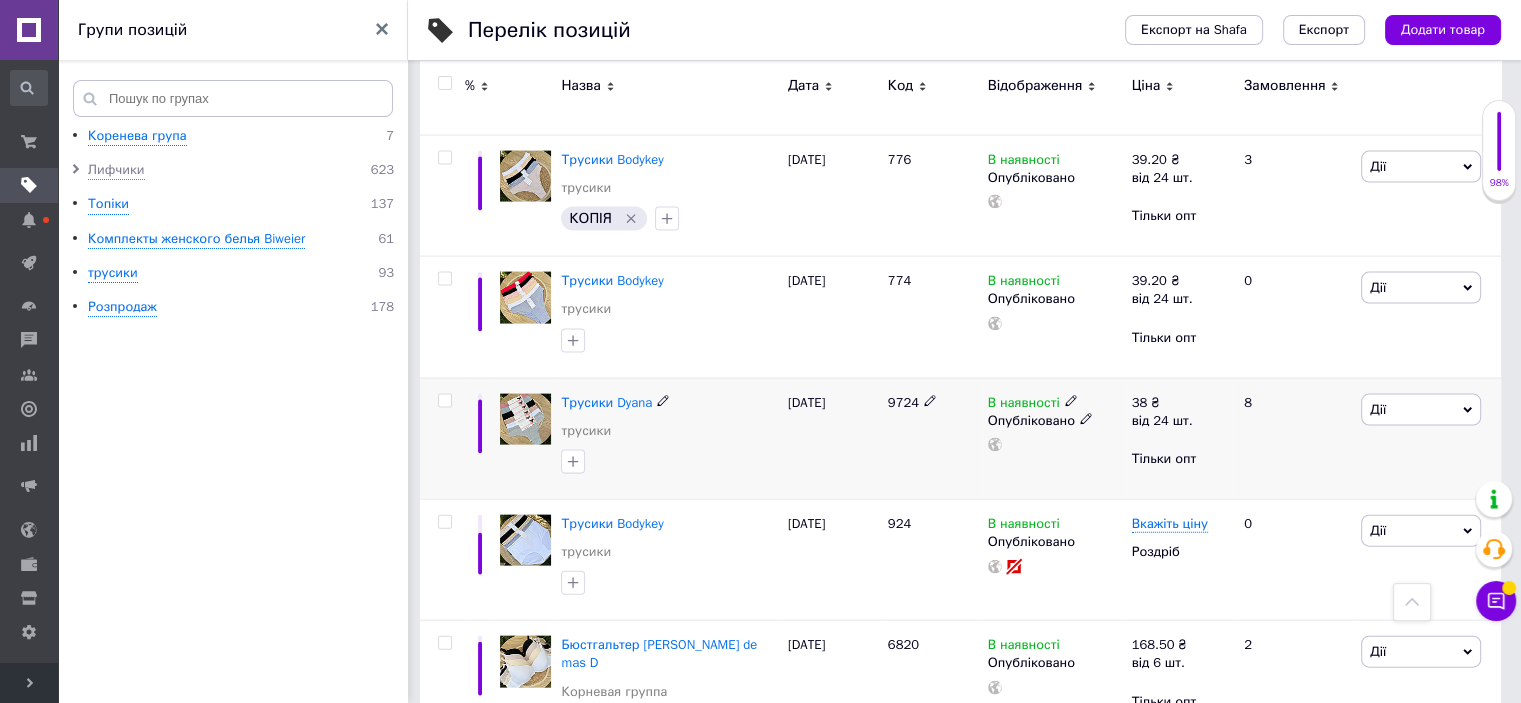 click 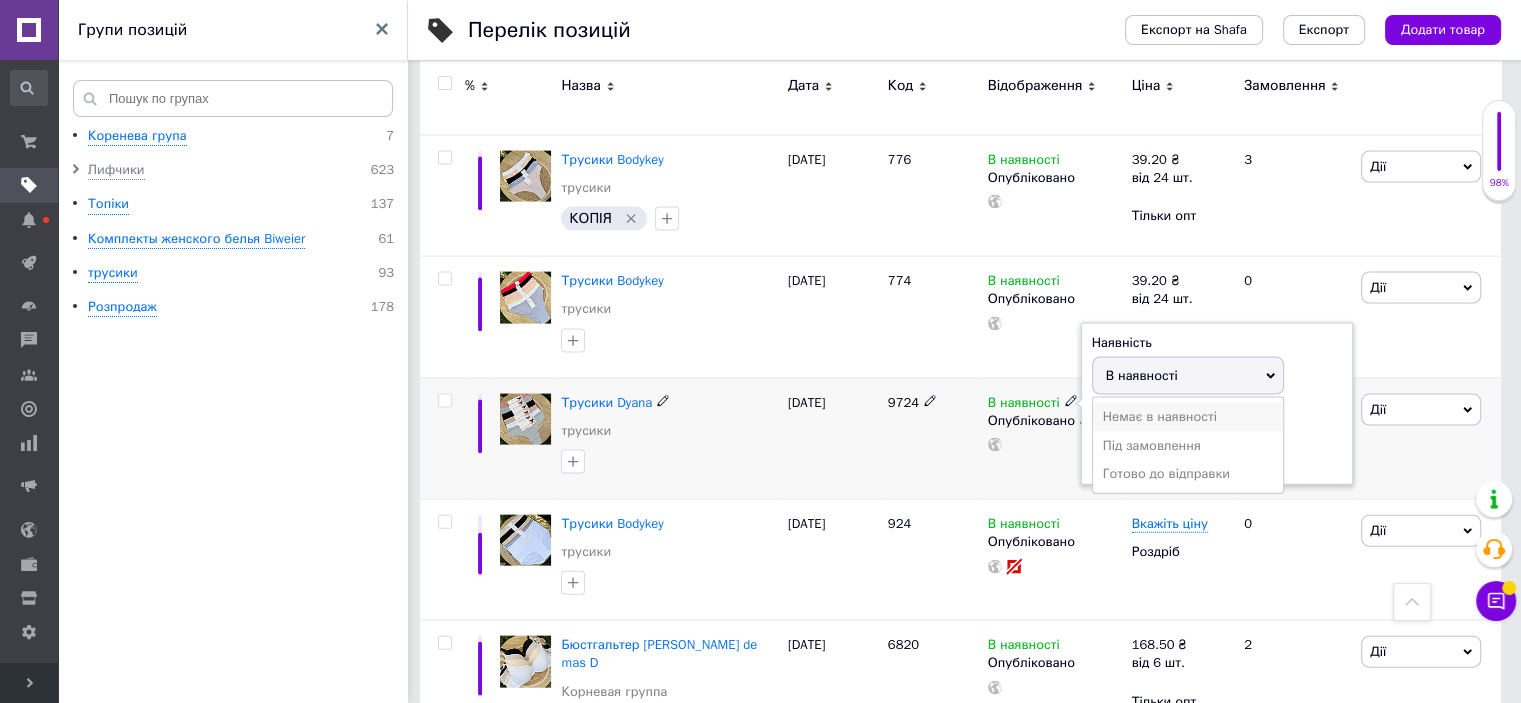 click on "Немає в наявності" at bounding box center [1188, 417] 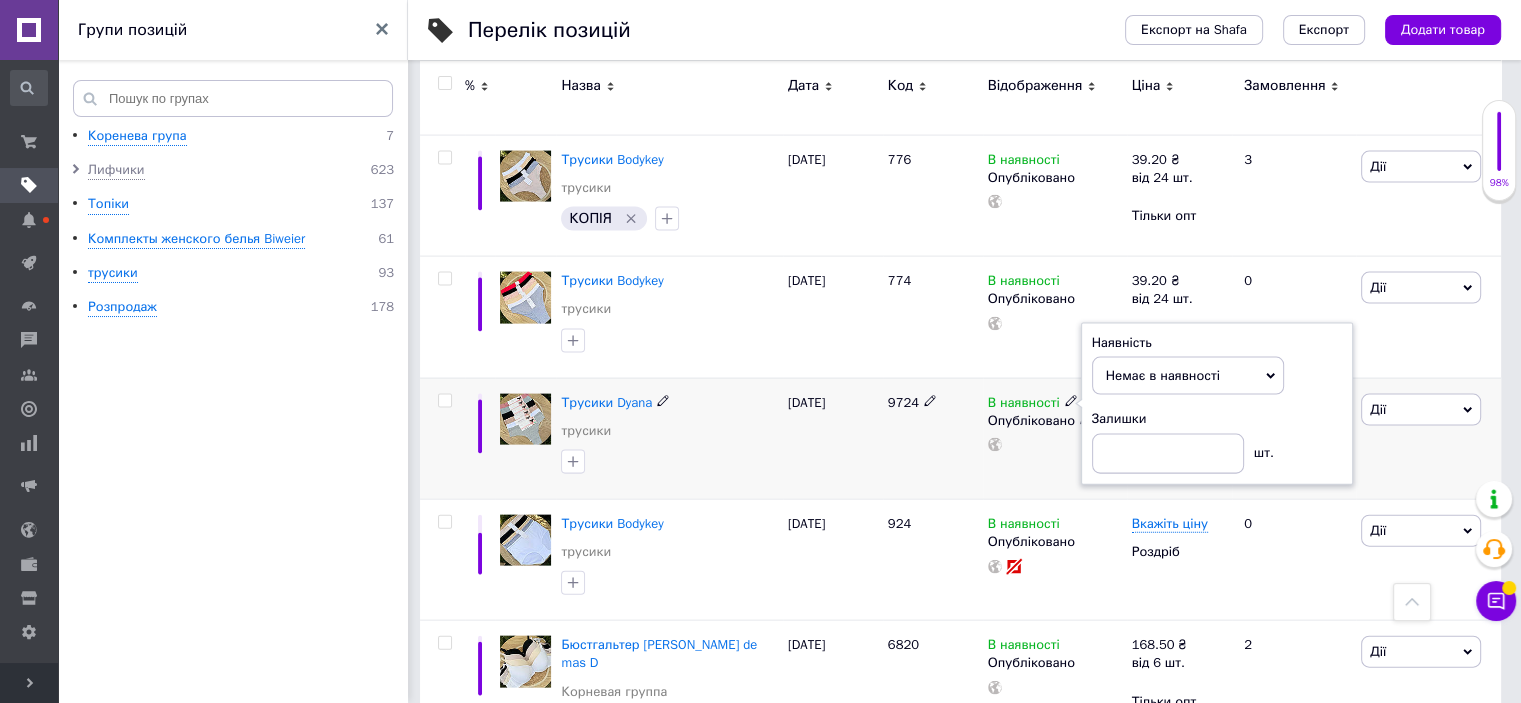click on "9724" at bounding box center (933, 438) 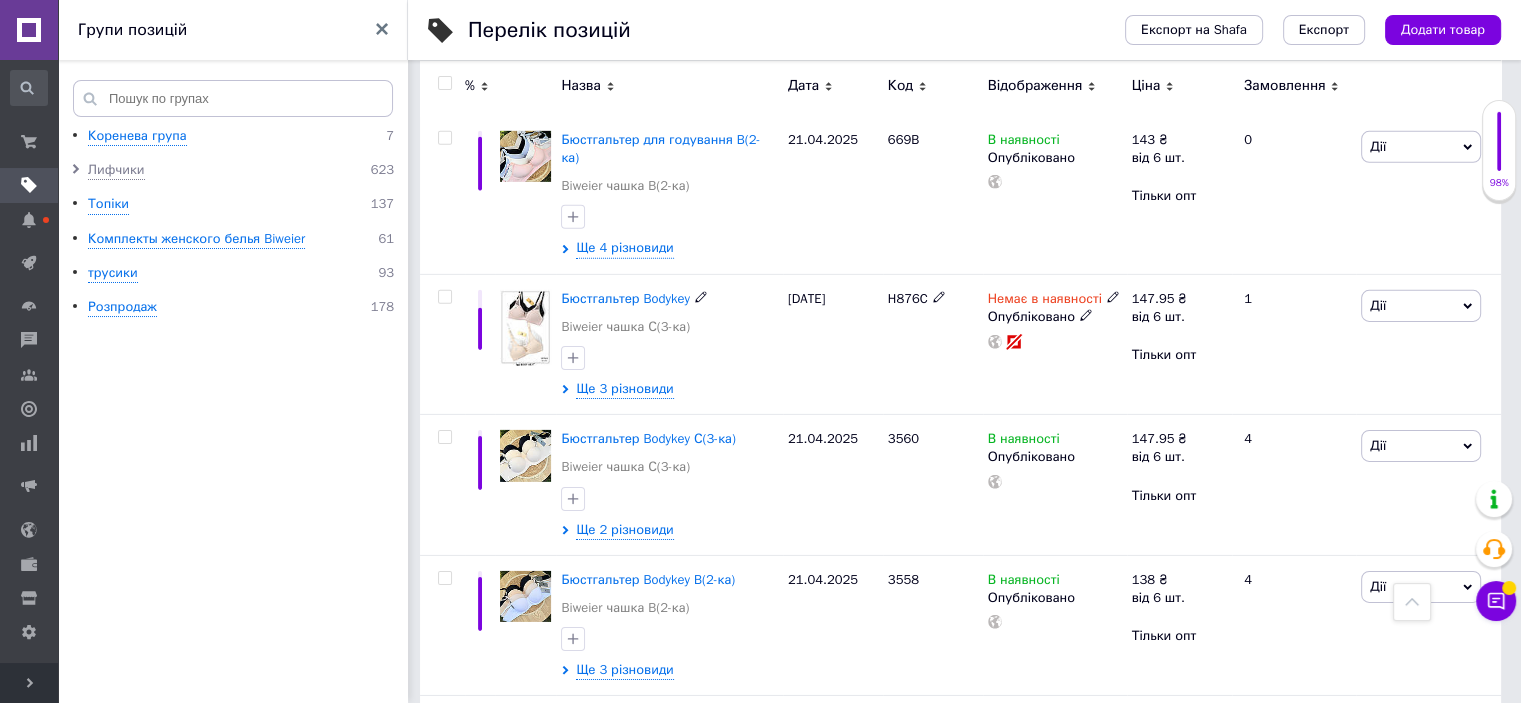 scroll, scrollTop: 13977, scrollLeft: 0, axis: vertical 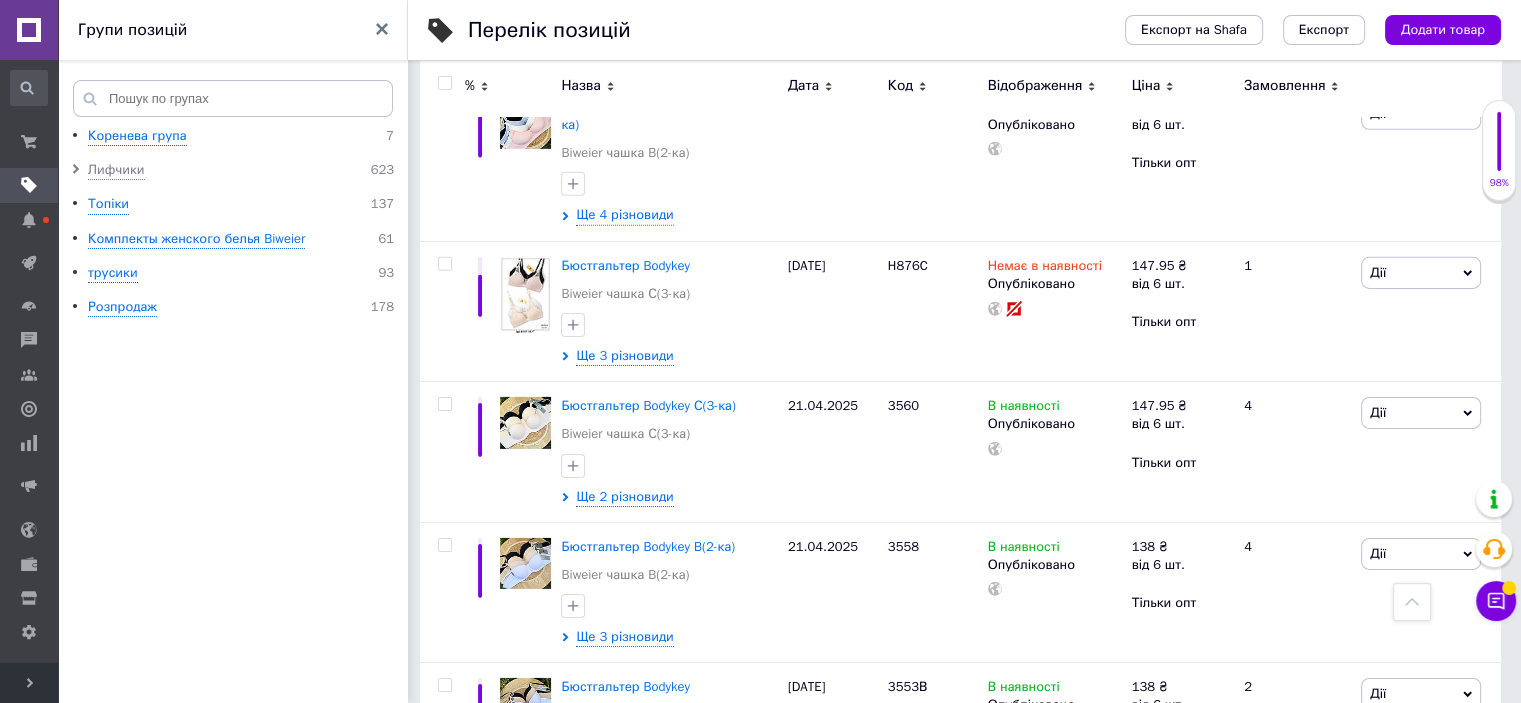 click on "2" at bounding box center [487, 844] 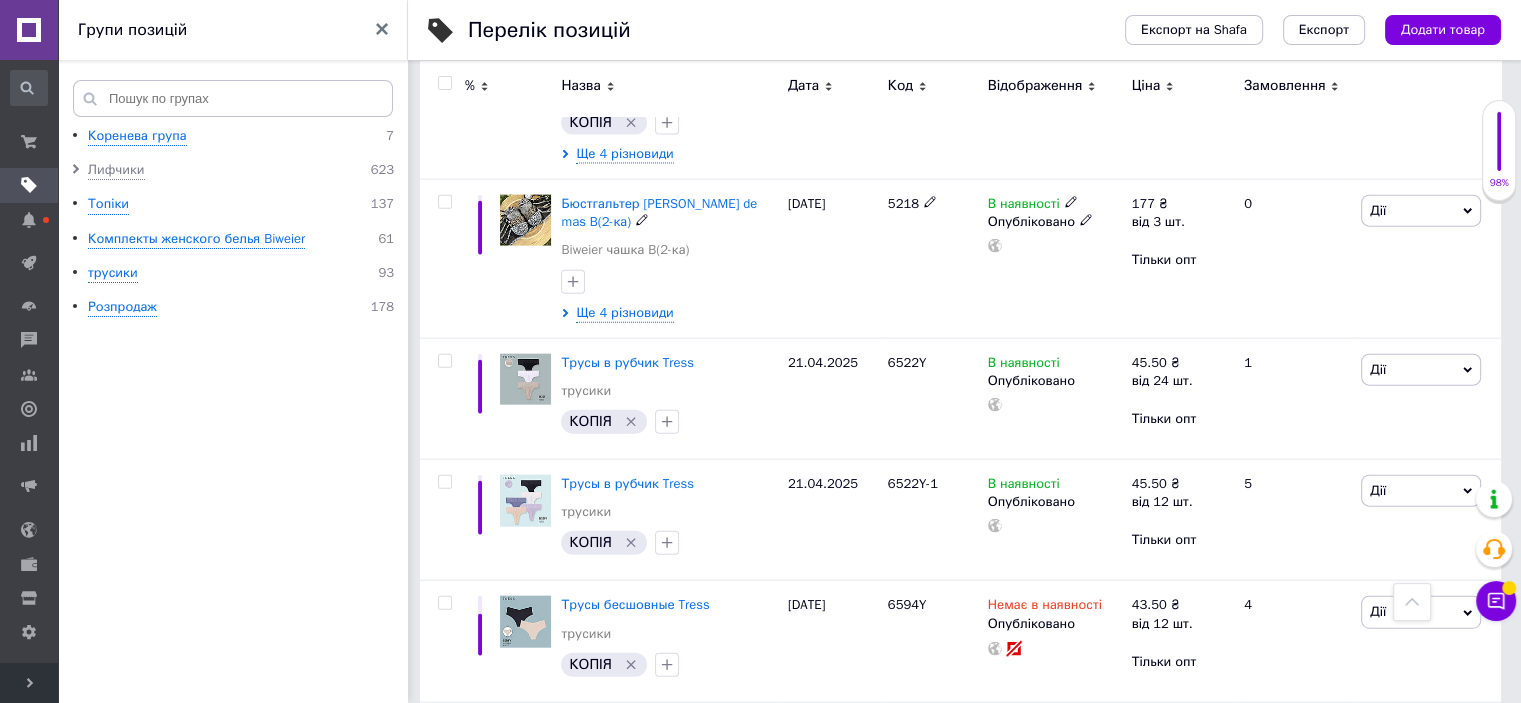 scroll, scrollTop: 4600, scrollLeft: 0, axis: vertical 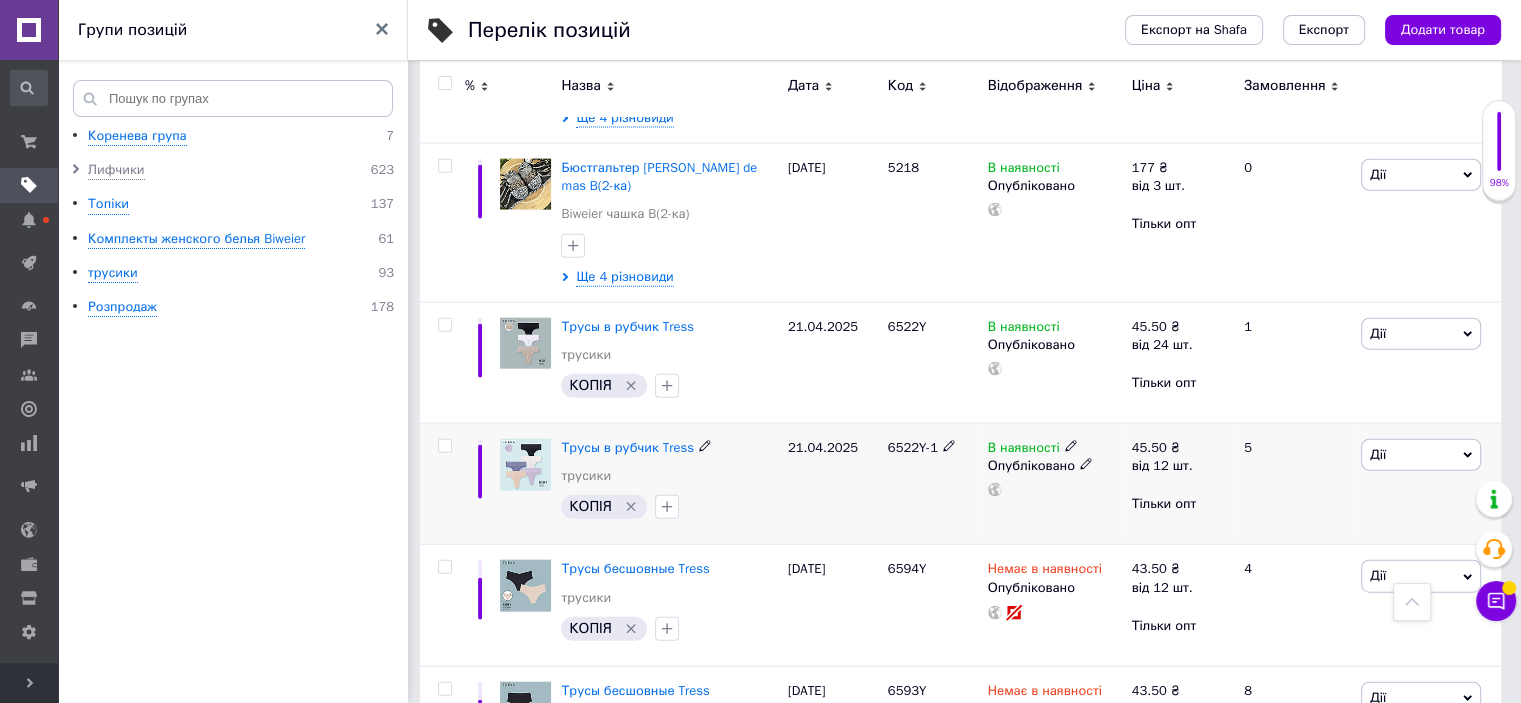 click 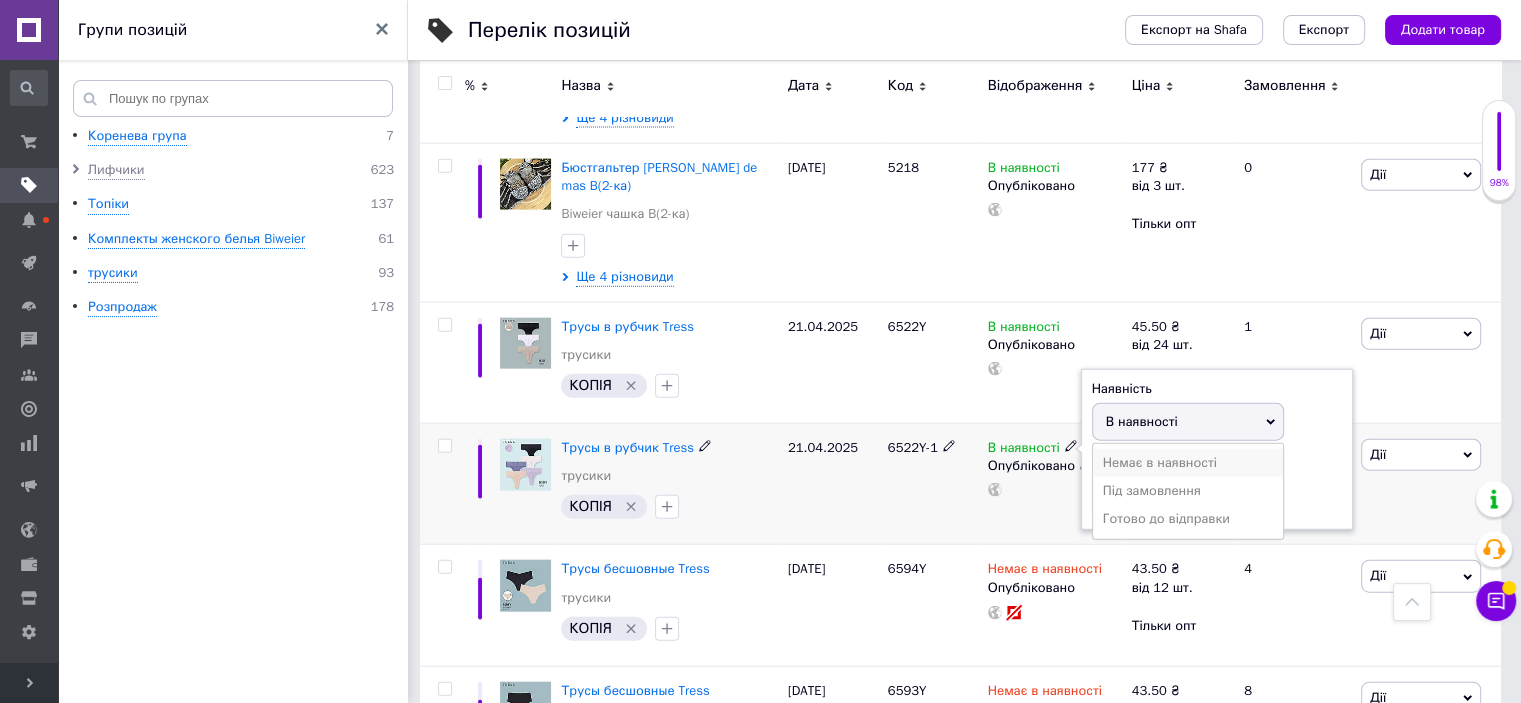 click on "Немає в наявності" at bounding box center (1188, 463) 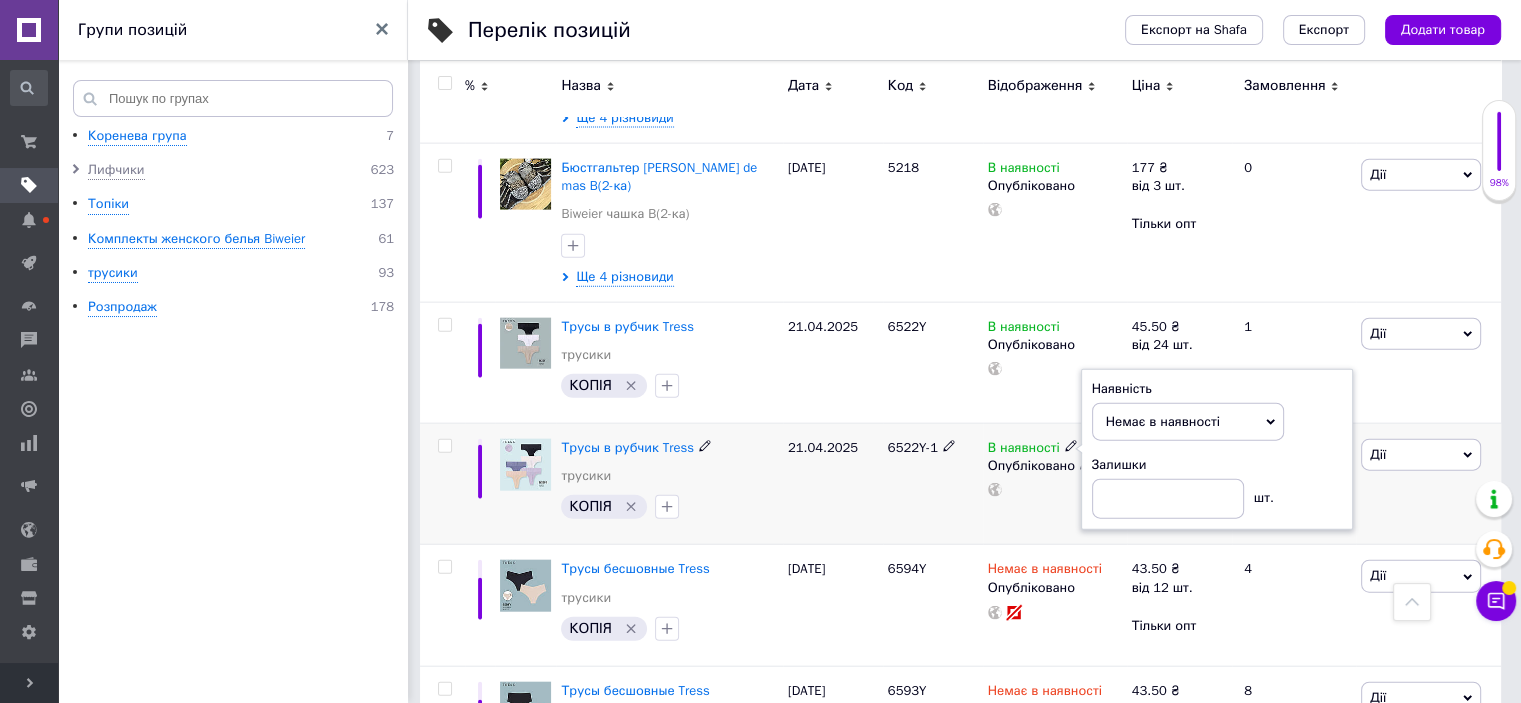 click on "6522Y-1" at bounding box center (933, 484) 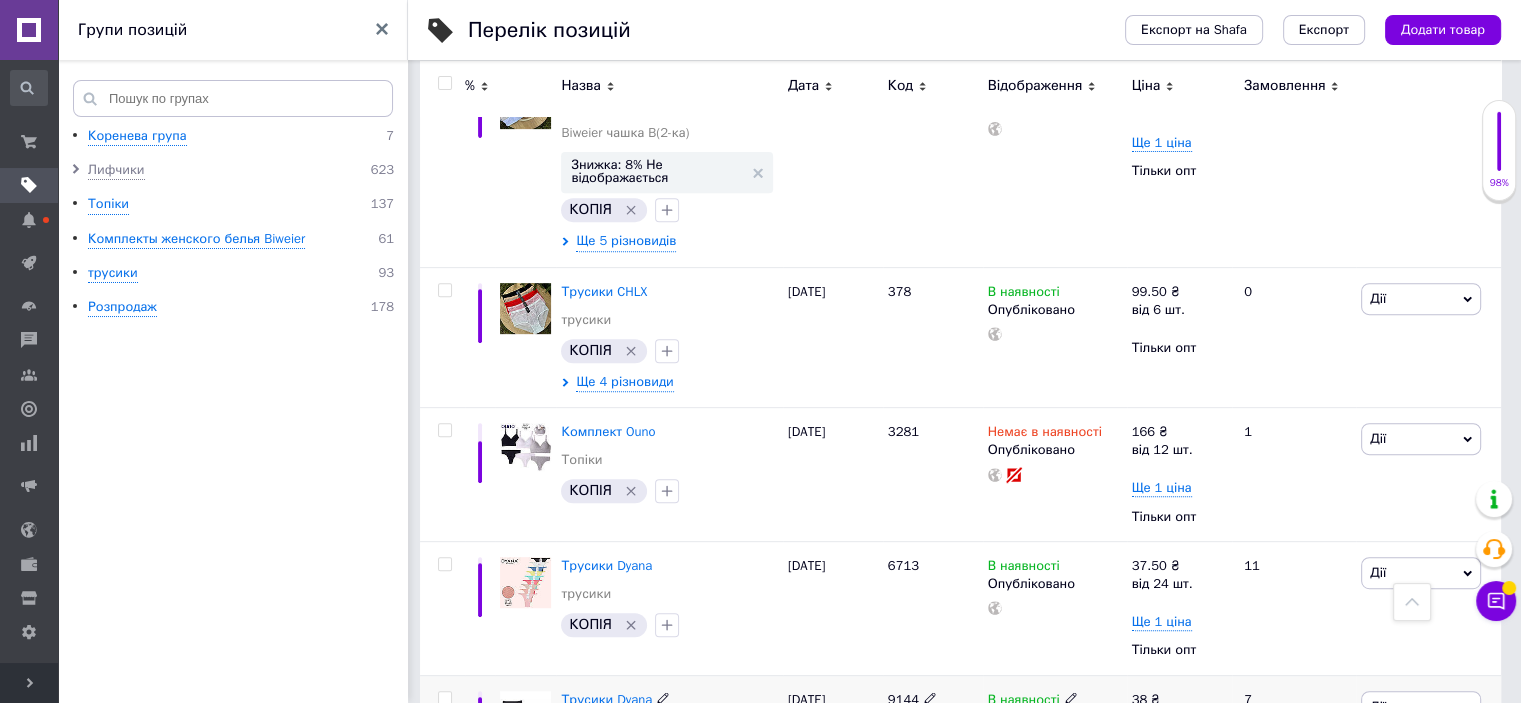 scroll, scrollTop: 8500, scrollLeft: 0, axis: vertical 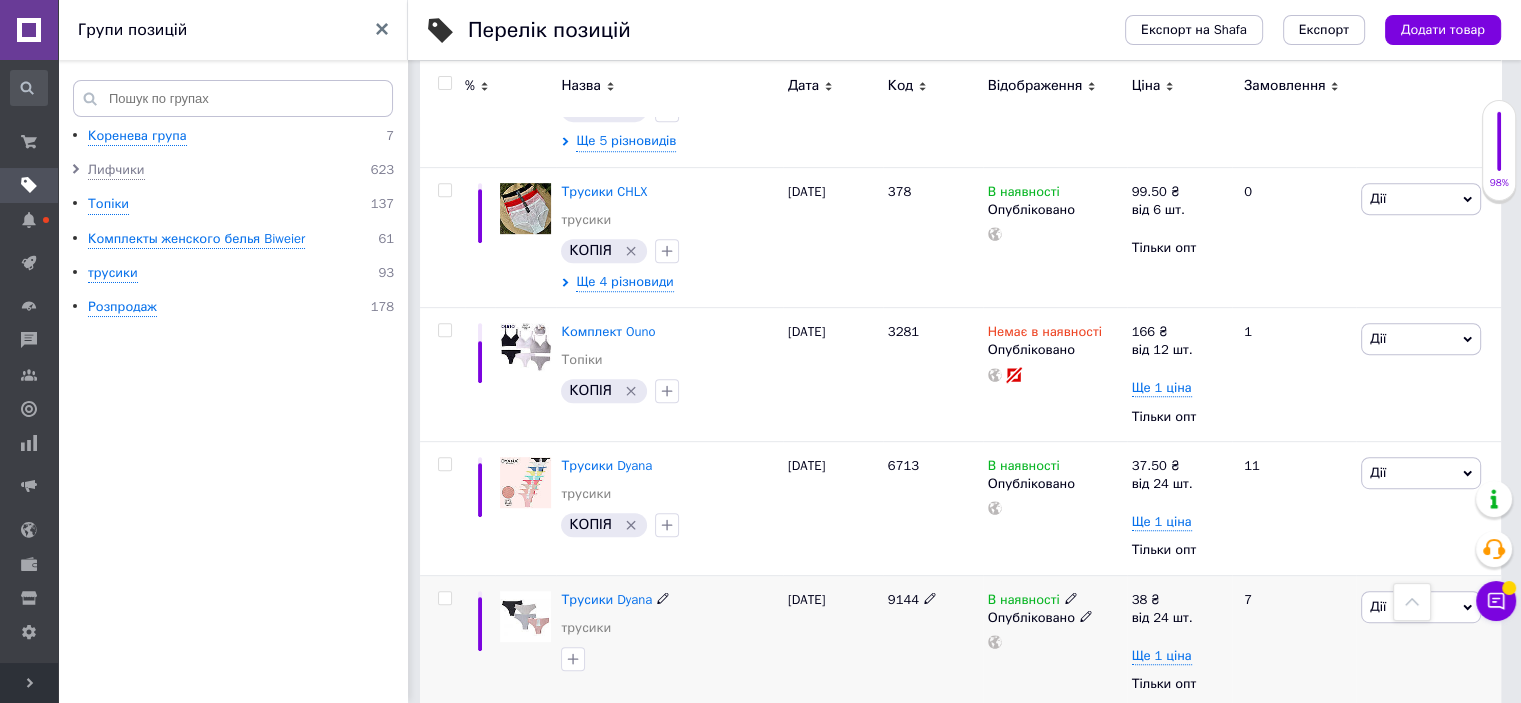 click 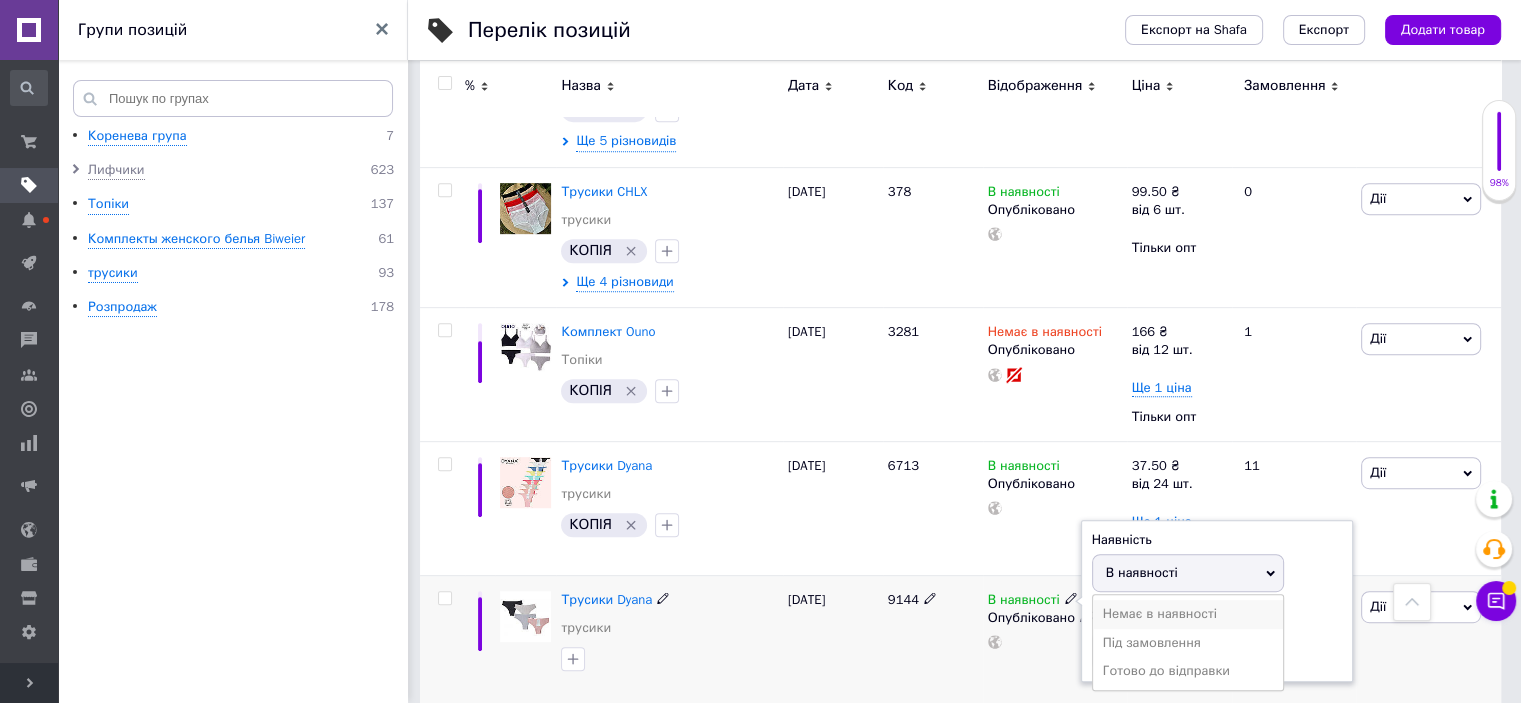 click on "Немає в наявності" at bounding box center (1188, 614) 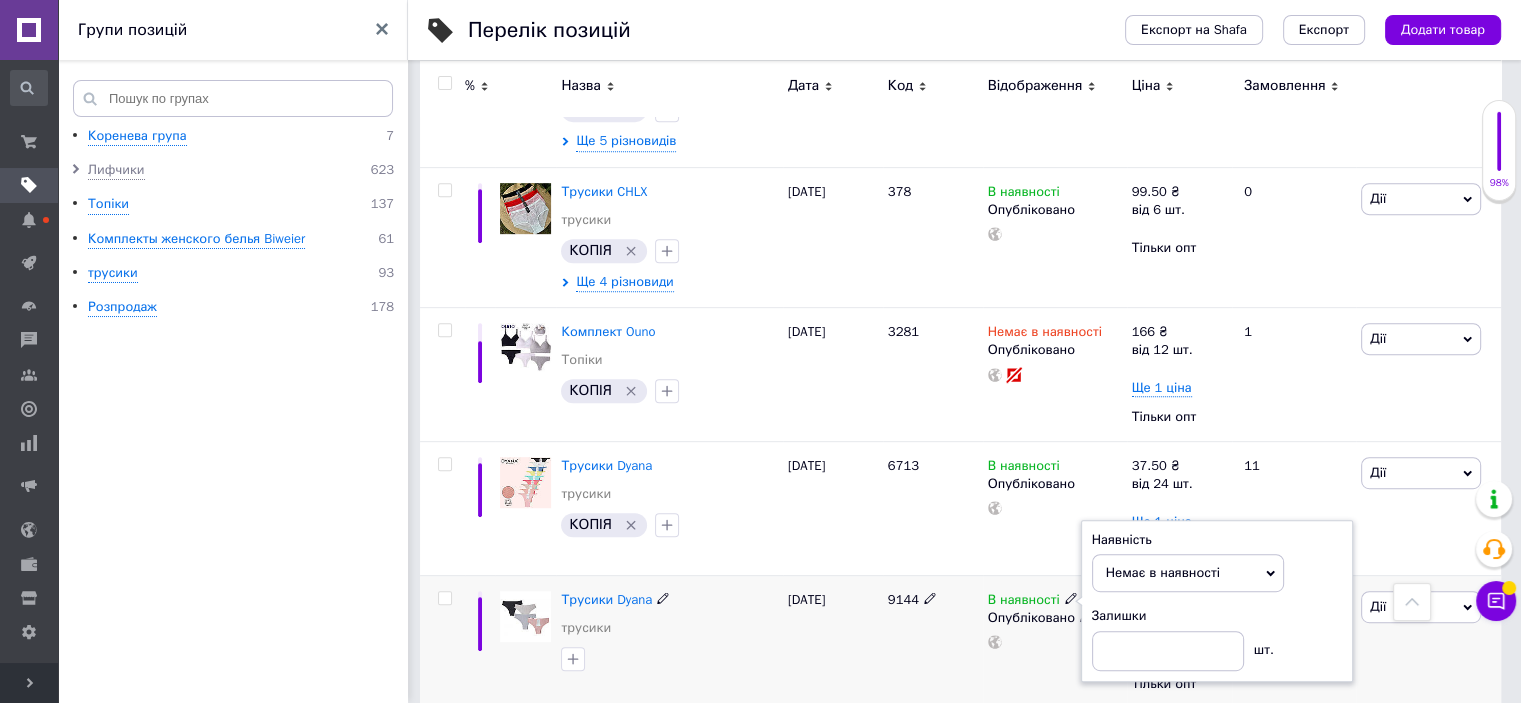 click on "[DATE]" at bounding box center (833, 642) 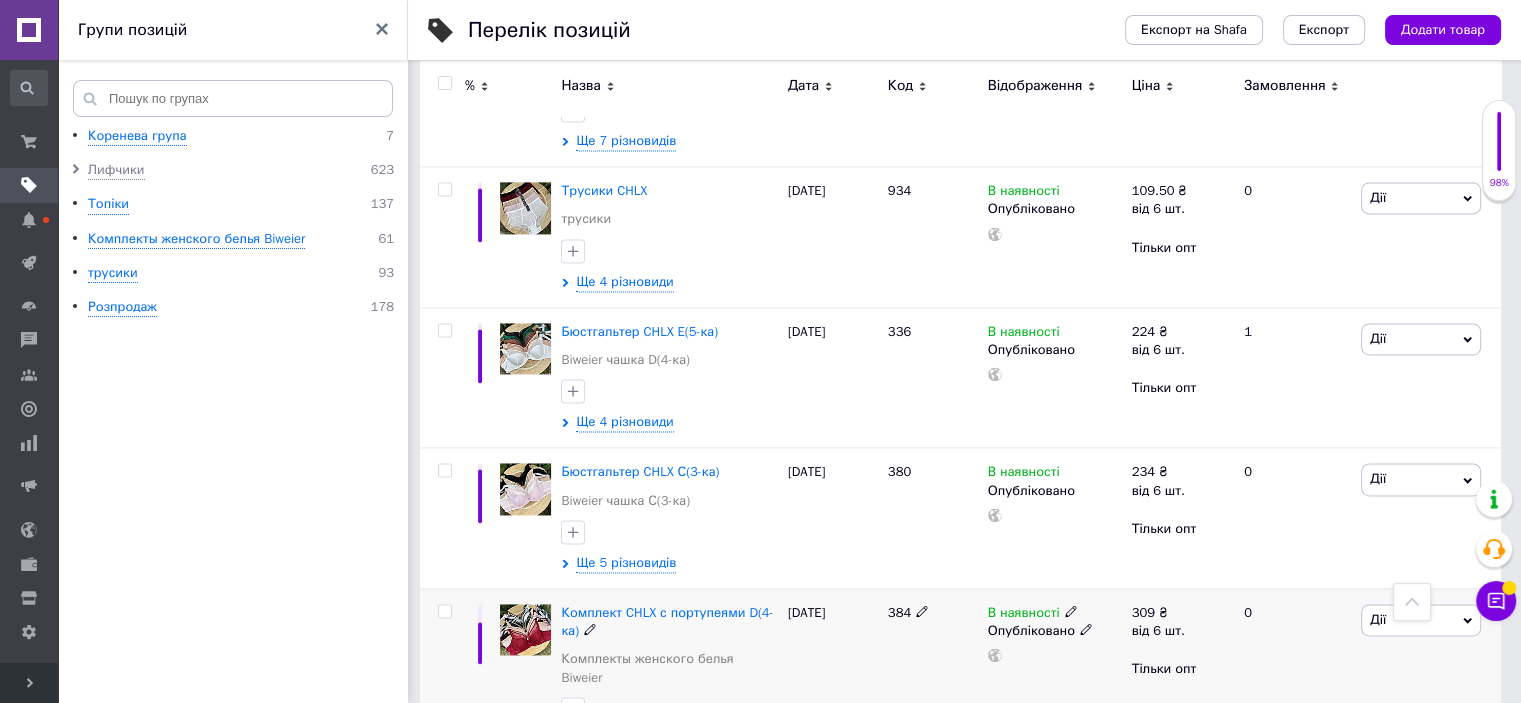 scroll, scrollTop: 10600, scrollLeft: 0, axis: vertical 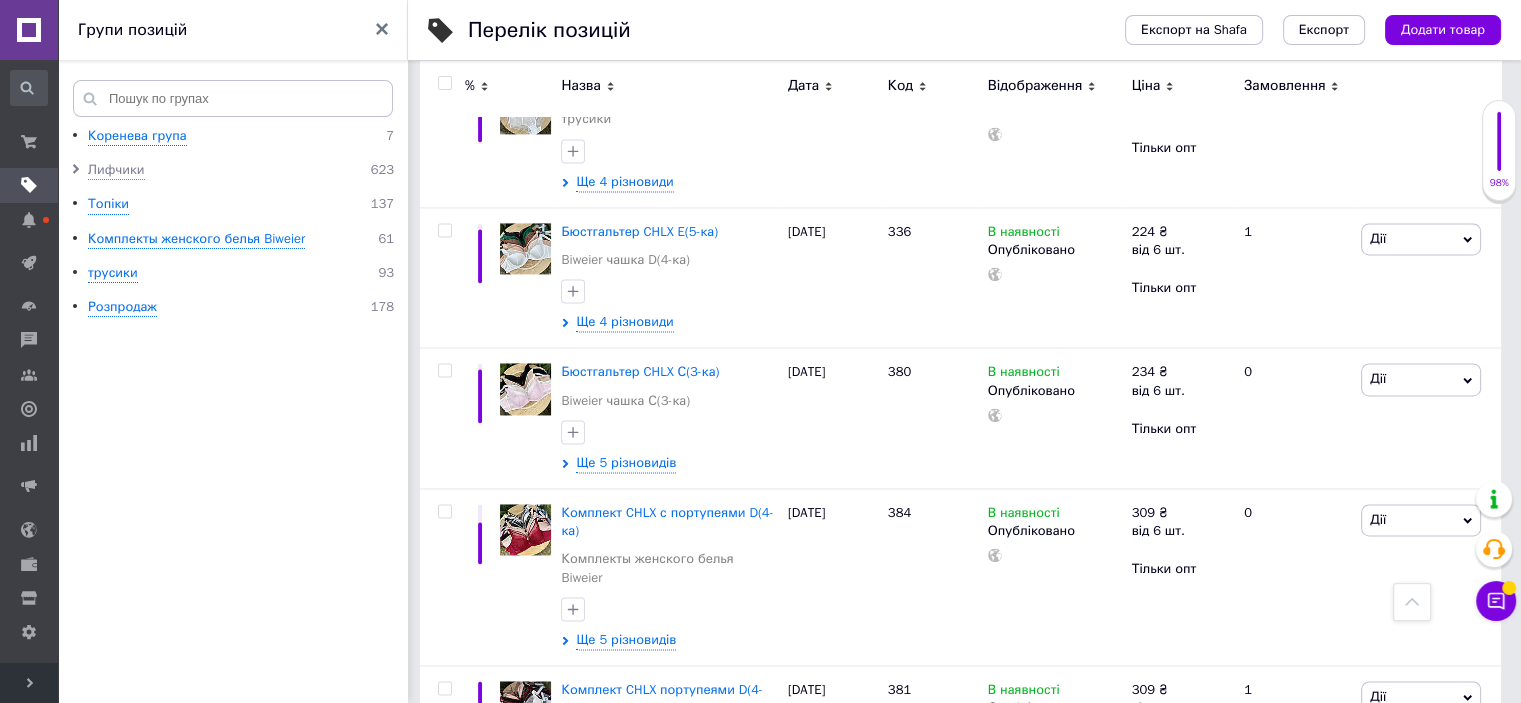 click 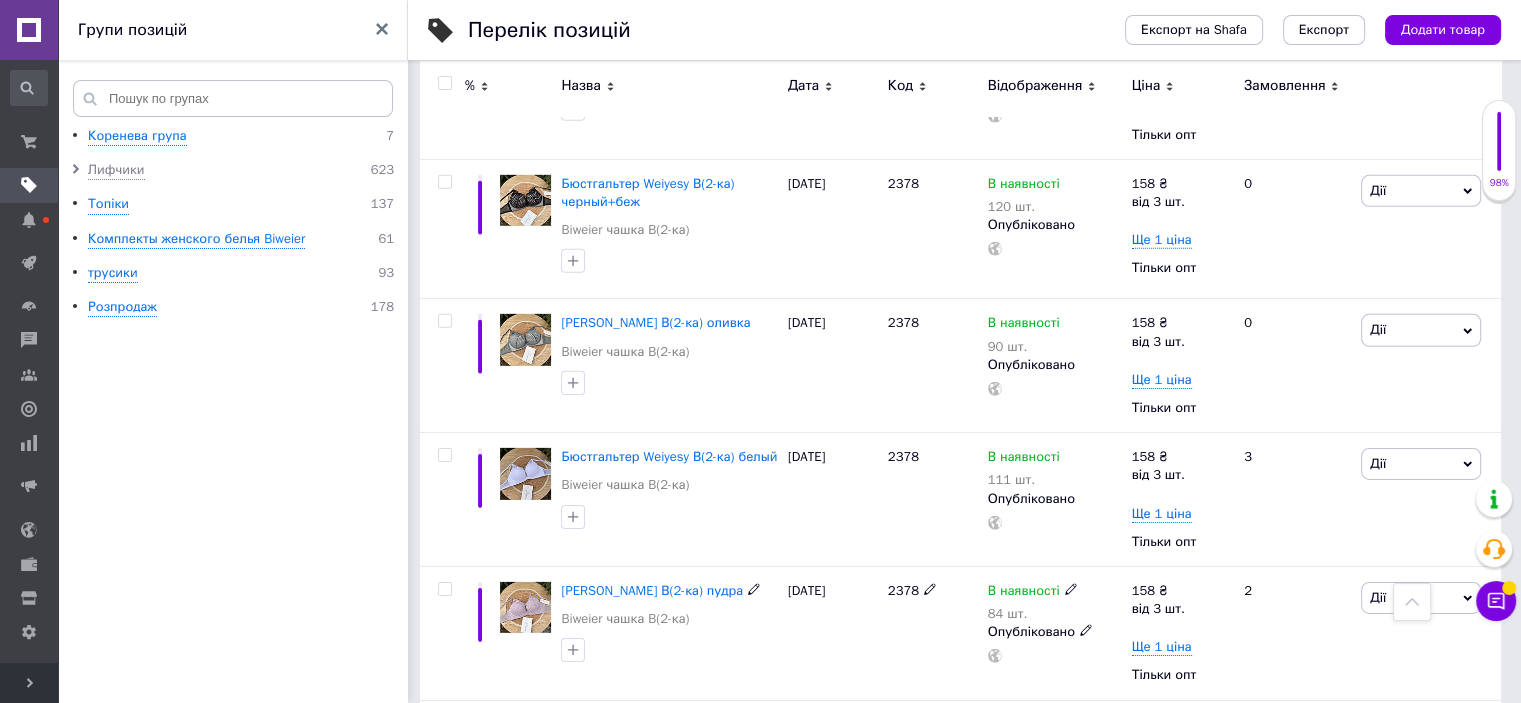 scroll, scrollTop: 13864, scrollLeft: 0, axis: vertical 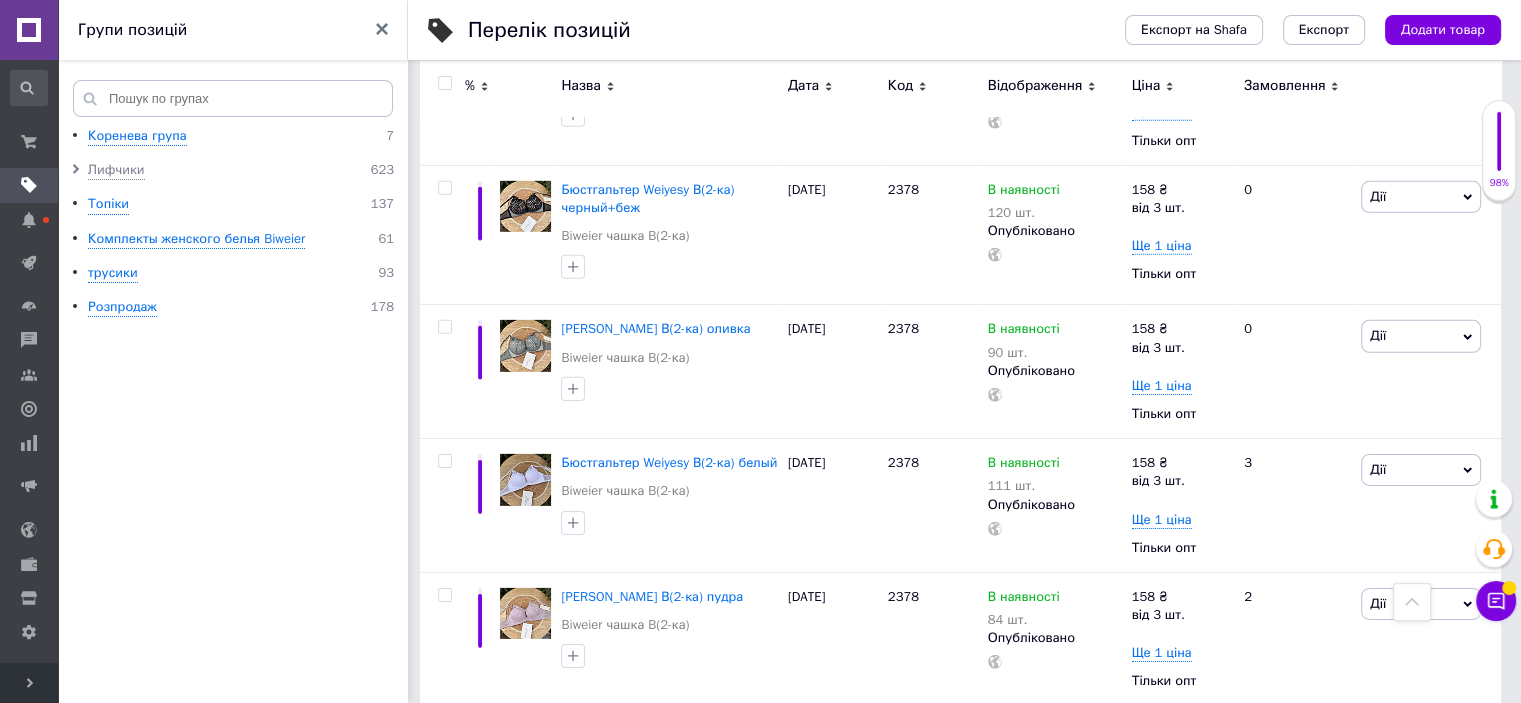 click on "3" at bounding box center [654, 1160] 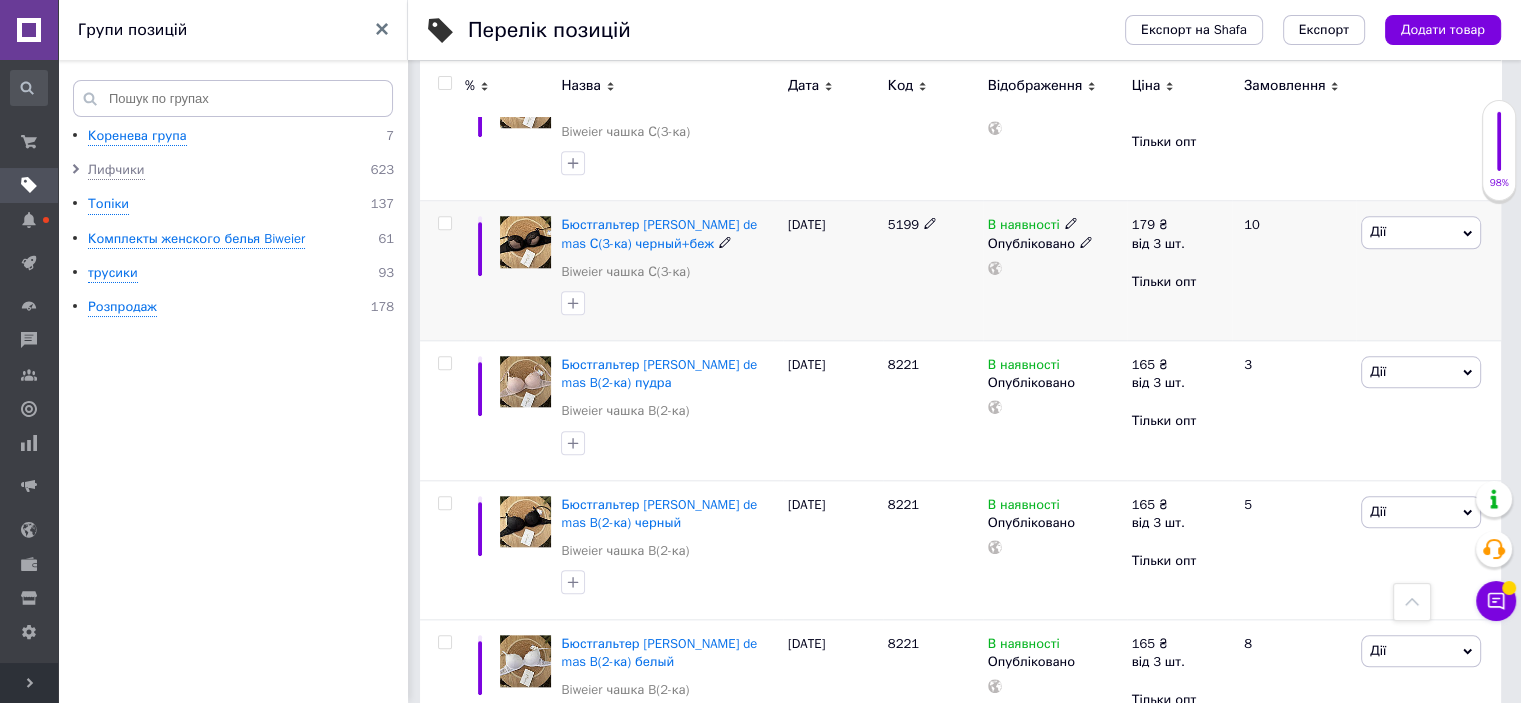 scroll, scrollTop: 9600, scrollLeft: 0, axis: vertical 